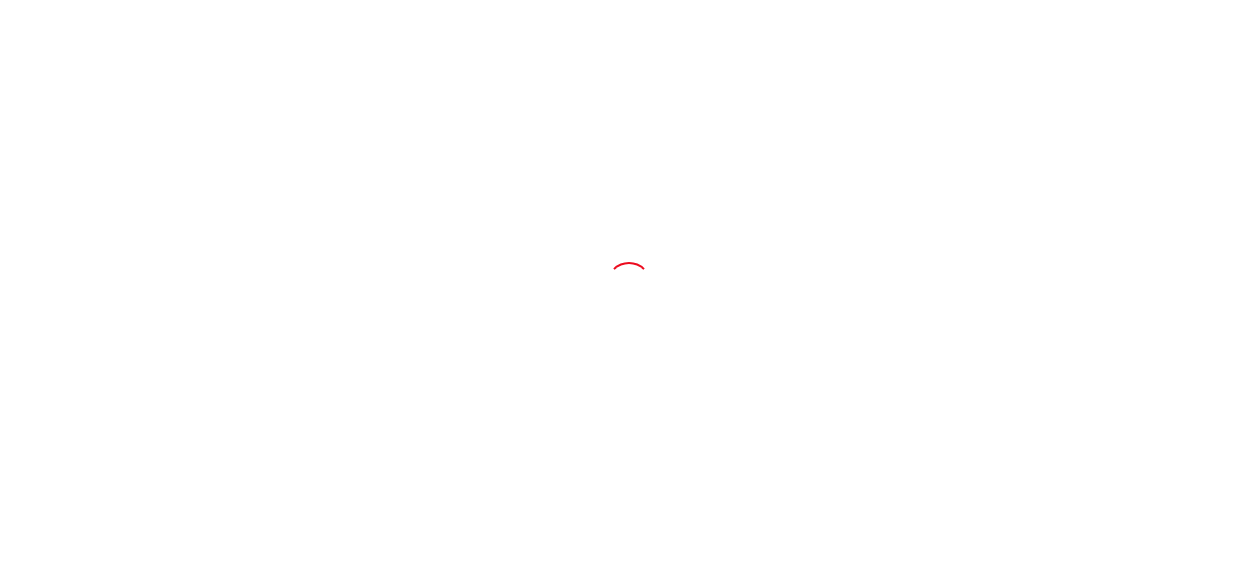 scroll, scrollTop: 0, scrollLeft: 0, axis: both 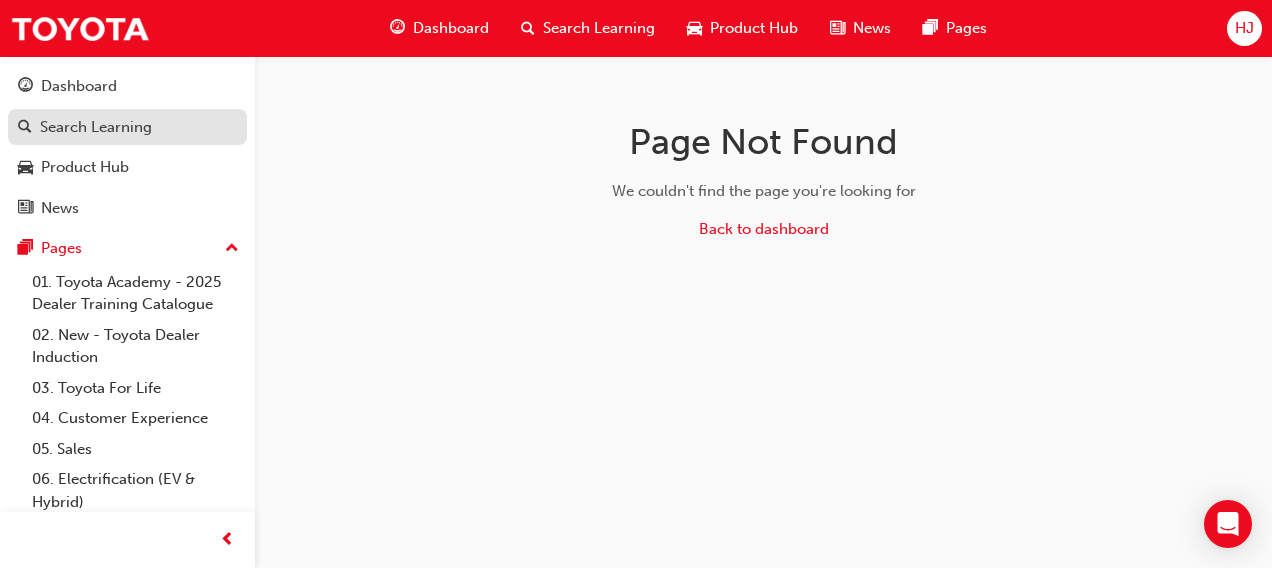 click on "Search Learning" at bounding box center [96, 127] 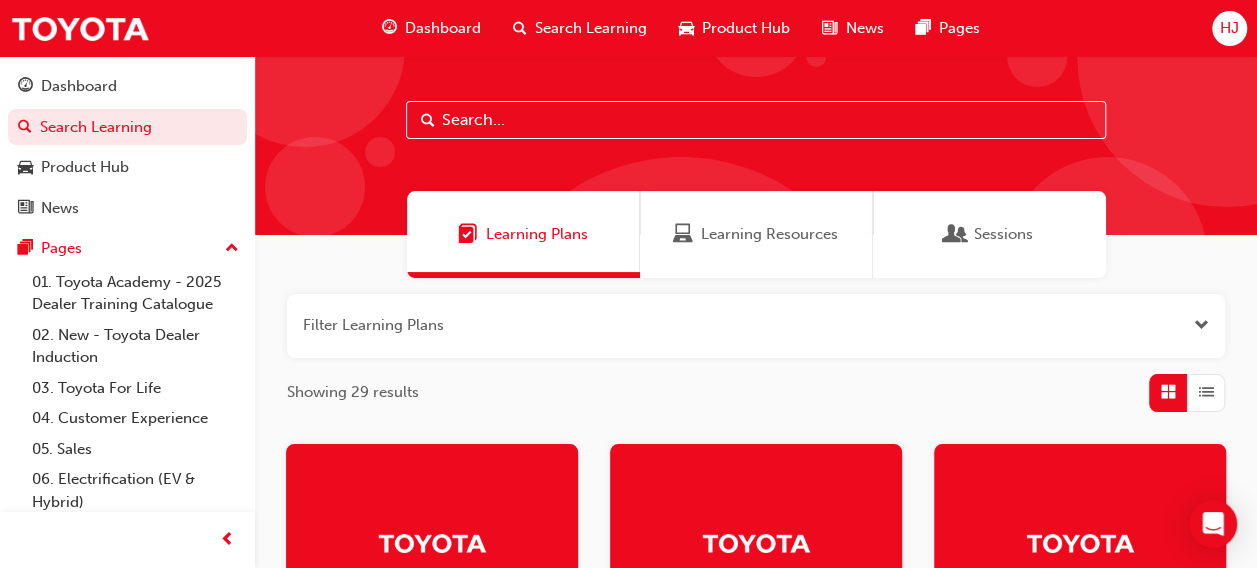 scroll, scrollTop: 18, scrollLeft: 0, axis: vertical 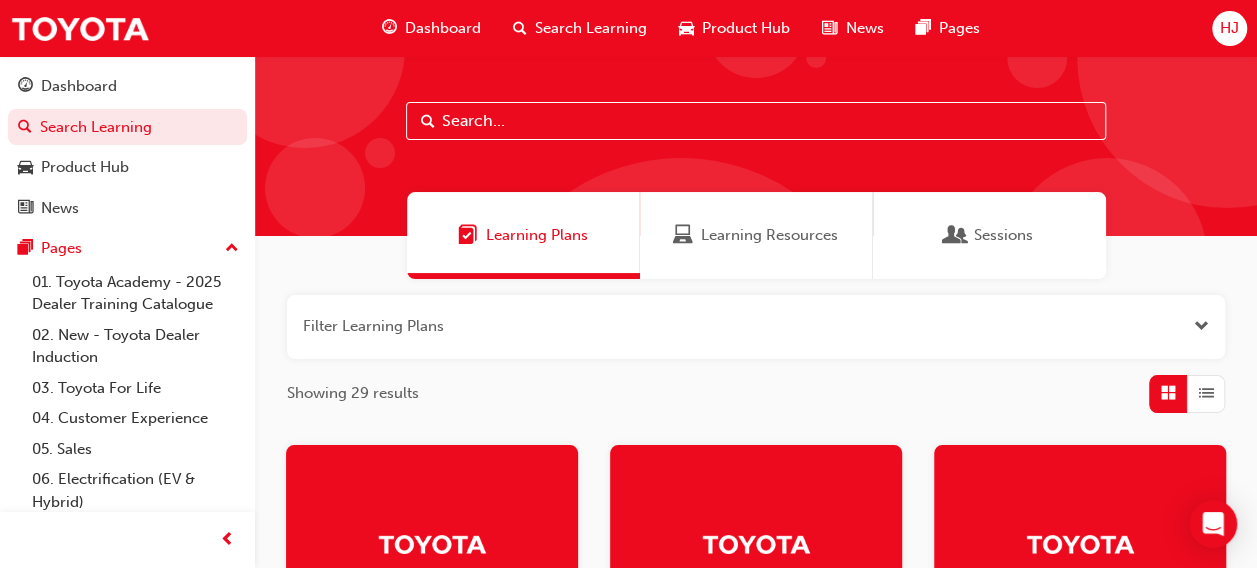 click at bounding box center [756, 121] 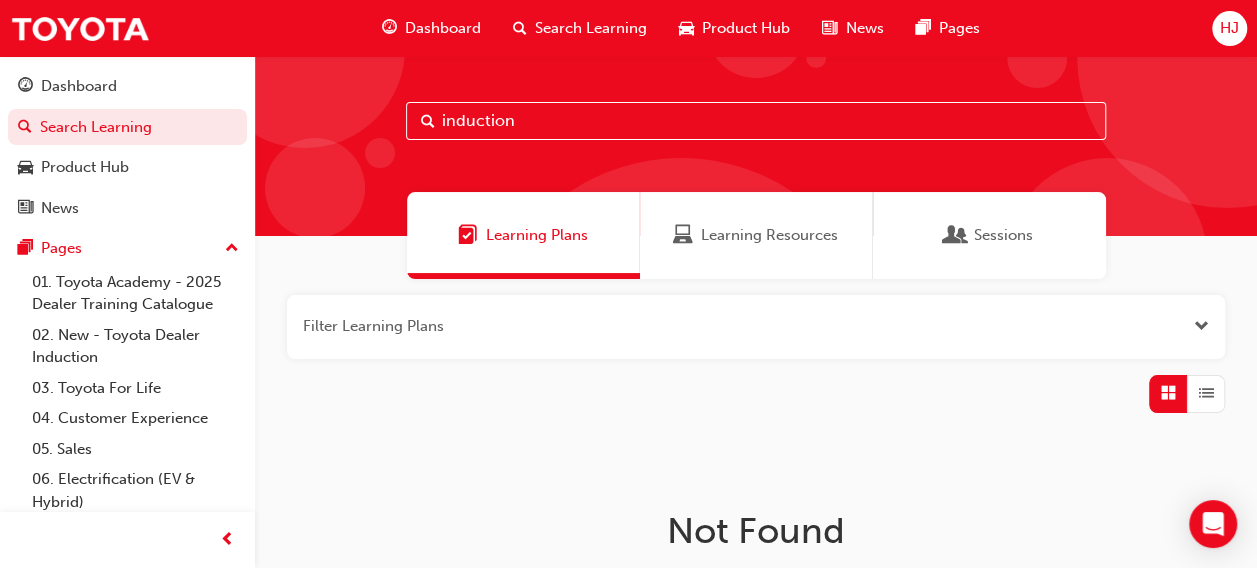 type on "induction" 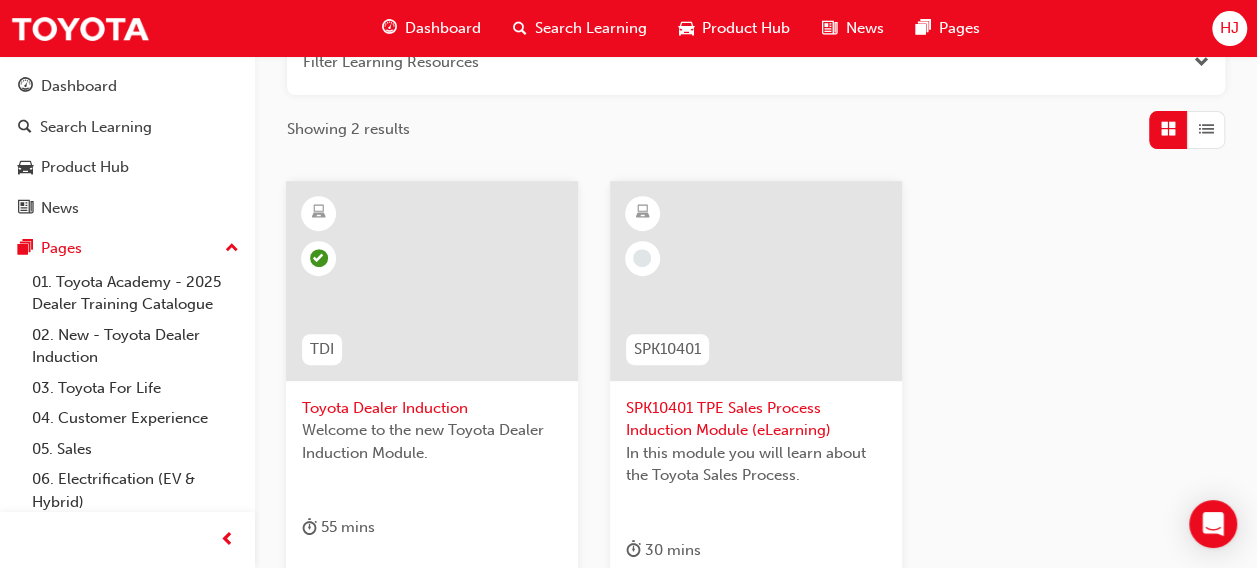 scroll, scrollTop: 402, scrollLeft: 0, axis: vertical 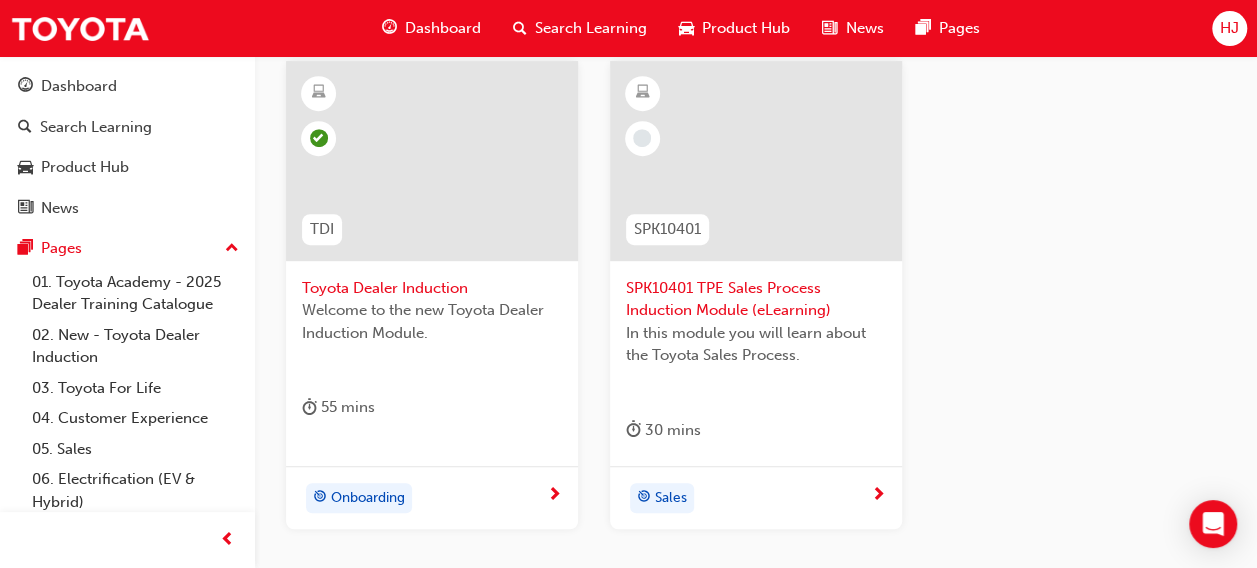 click on "Toyota Dealer Induction" at bounding box center [432, 288] 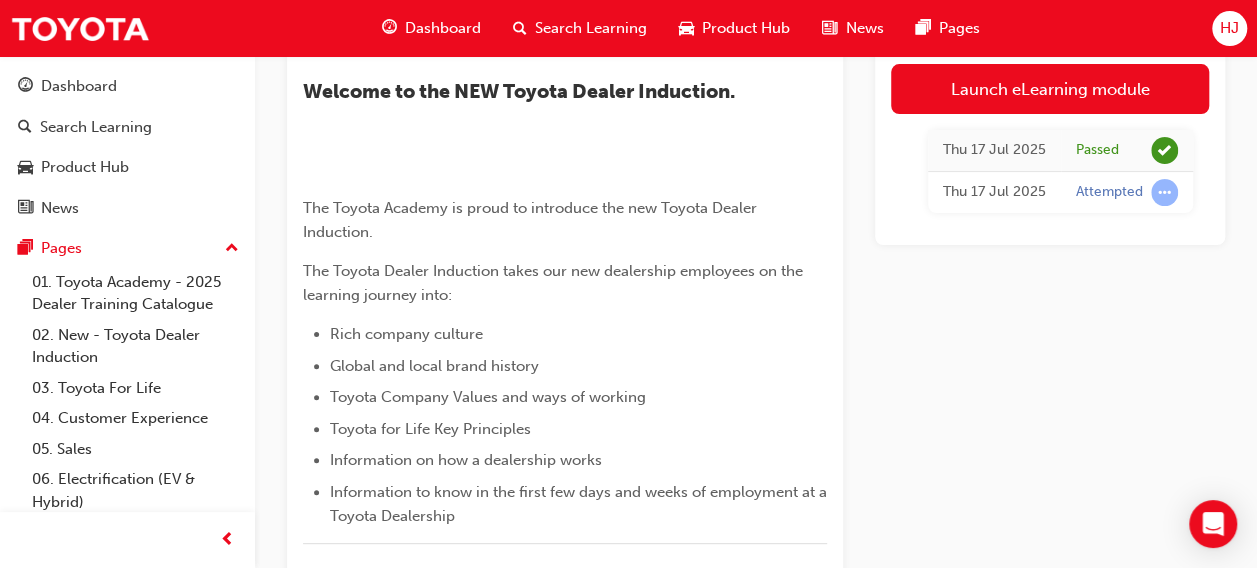 scroll, scrollTop: 141, scrollLeft: 0, axis: vertical 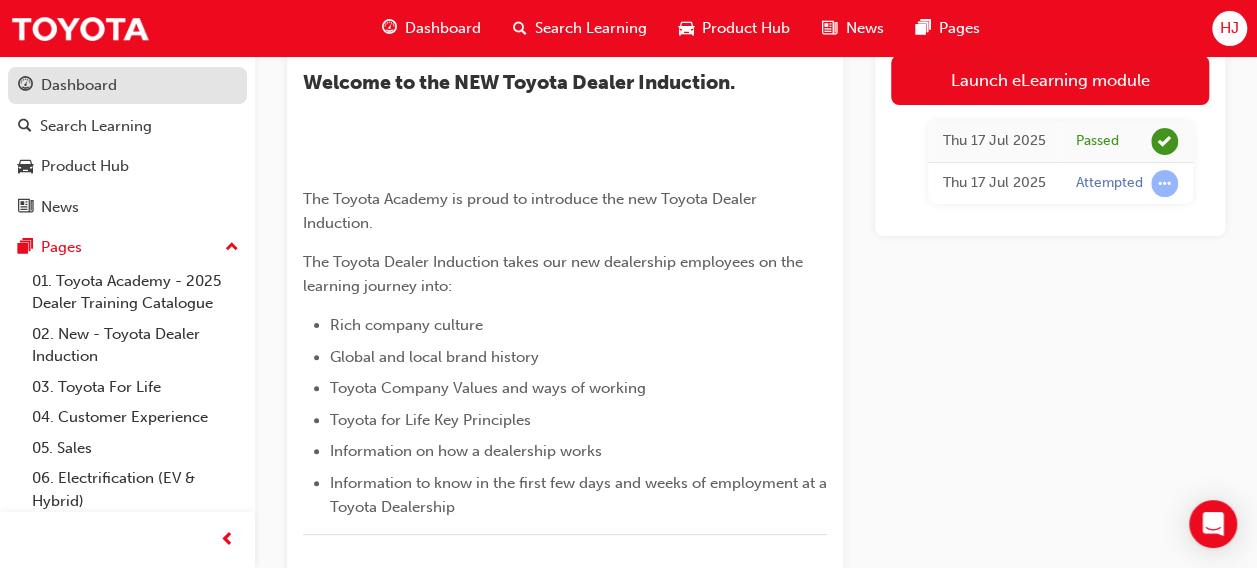 click on "Dashboard" at bounding box center (79, 85) 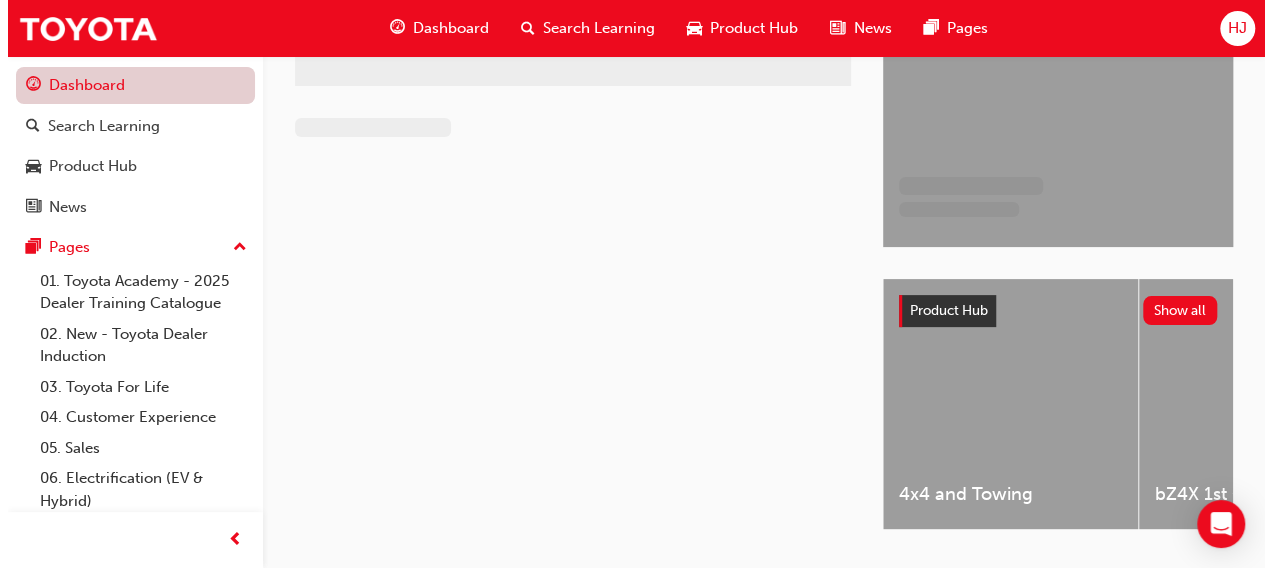 scroll, scrollTop: 0, scrollLeft: 0, axis: both 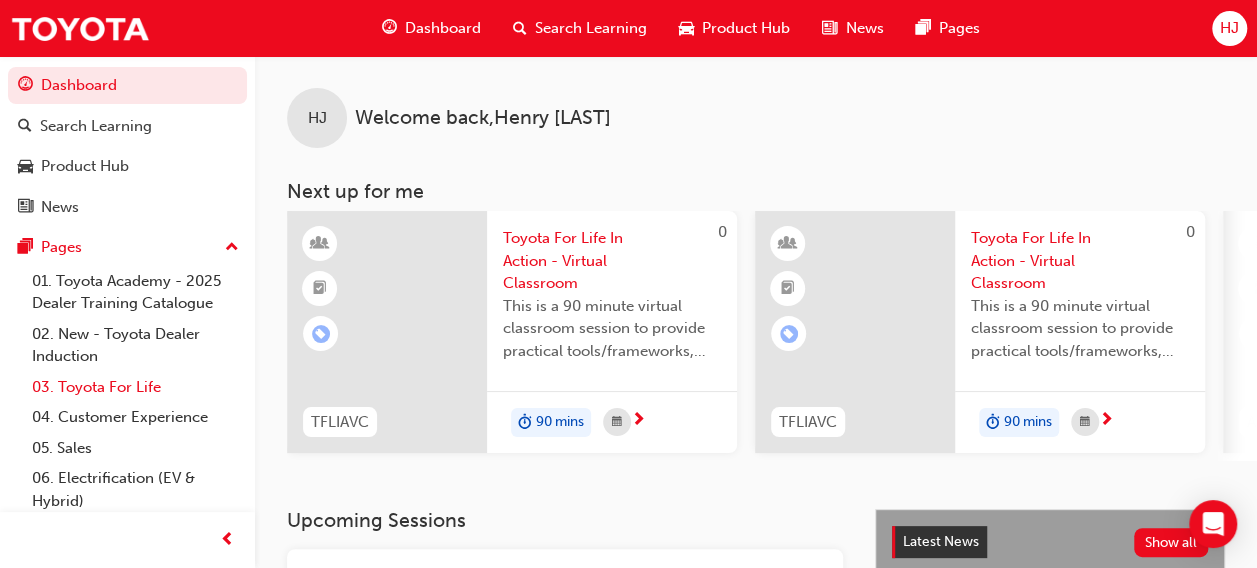 click on "03. Toyota For Life" at bounding box center [135, 387] 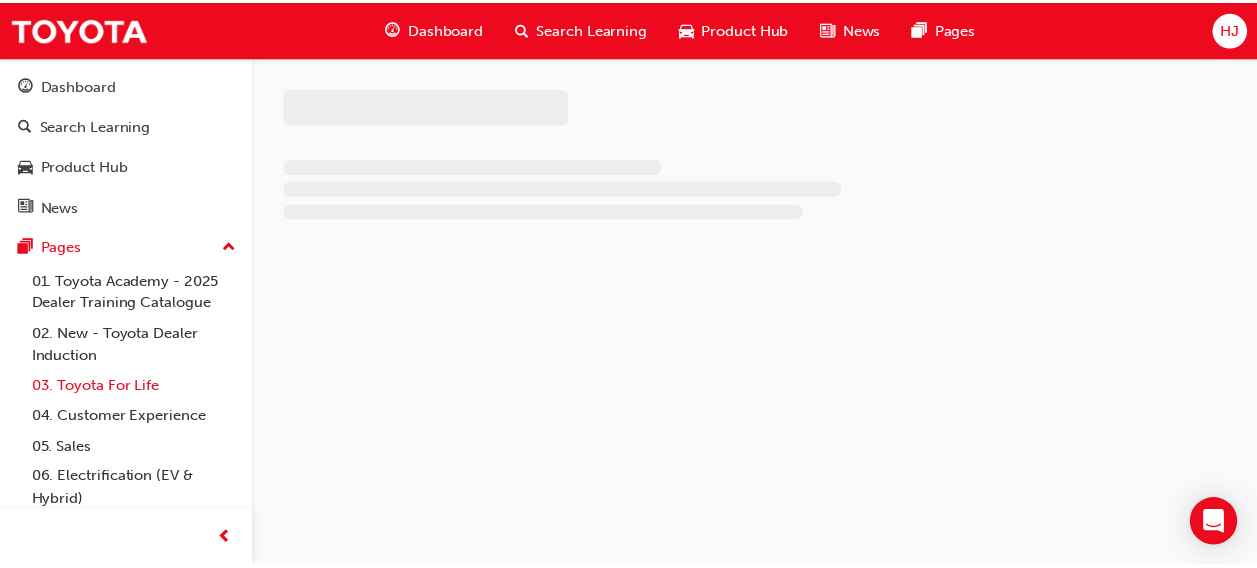 scroll, scrollTop: 158, scrollLeft: 0, axis: vertical 